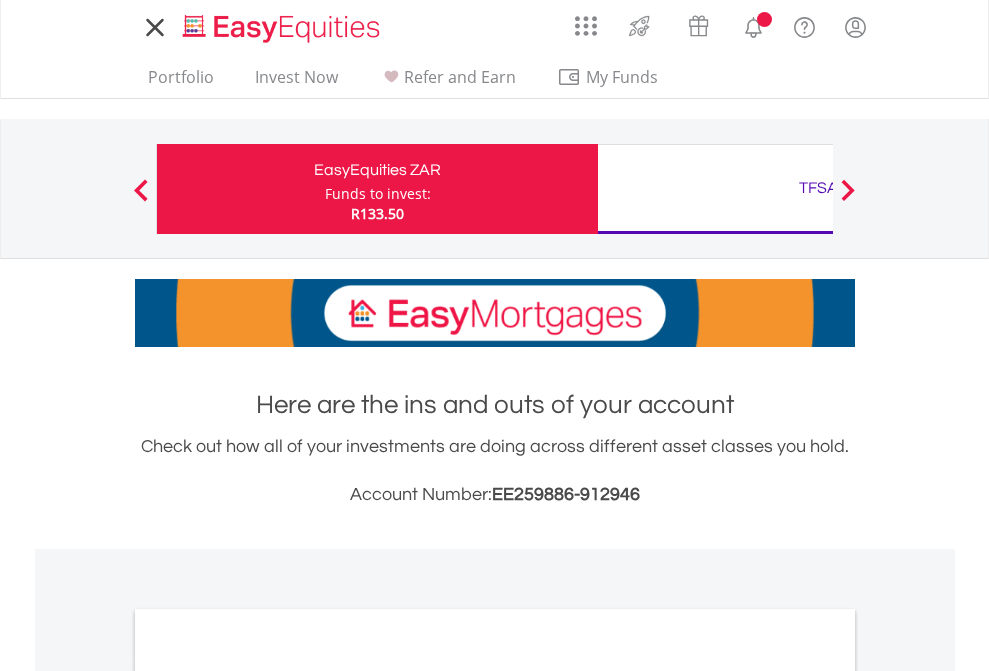 scroll, scrollTop: 0, scrollLeft: 0, axis: both 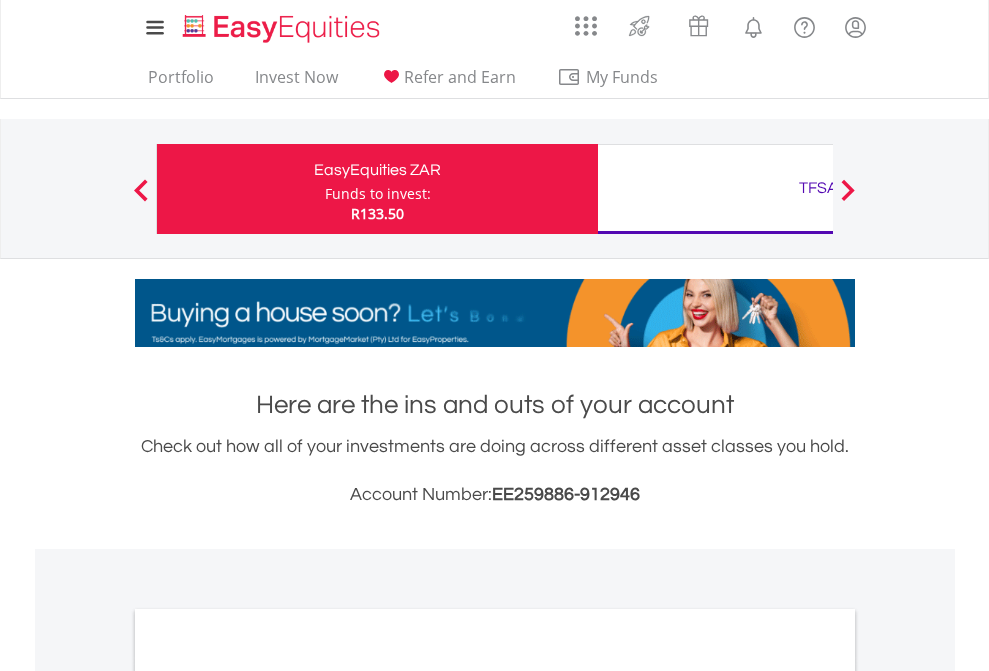 click on "Funds to invest:" at bounding box center [378, 194] 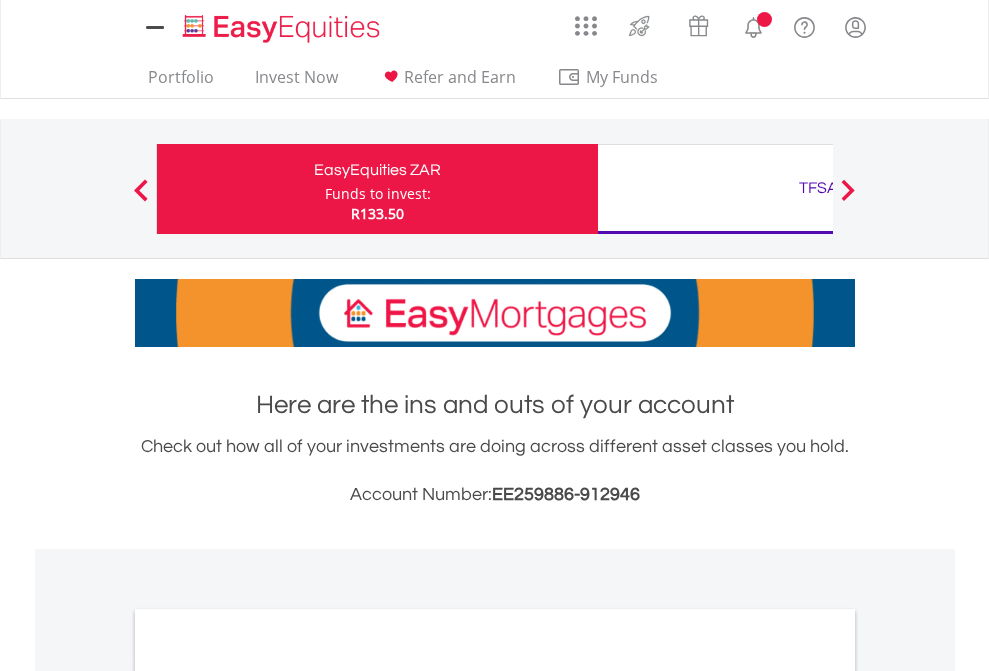 scroll, scrollTop: 0, scrollLeft: 0, axis: both 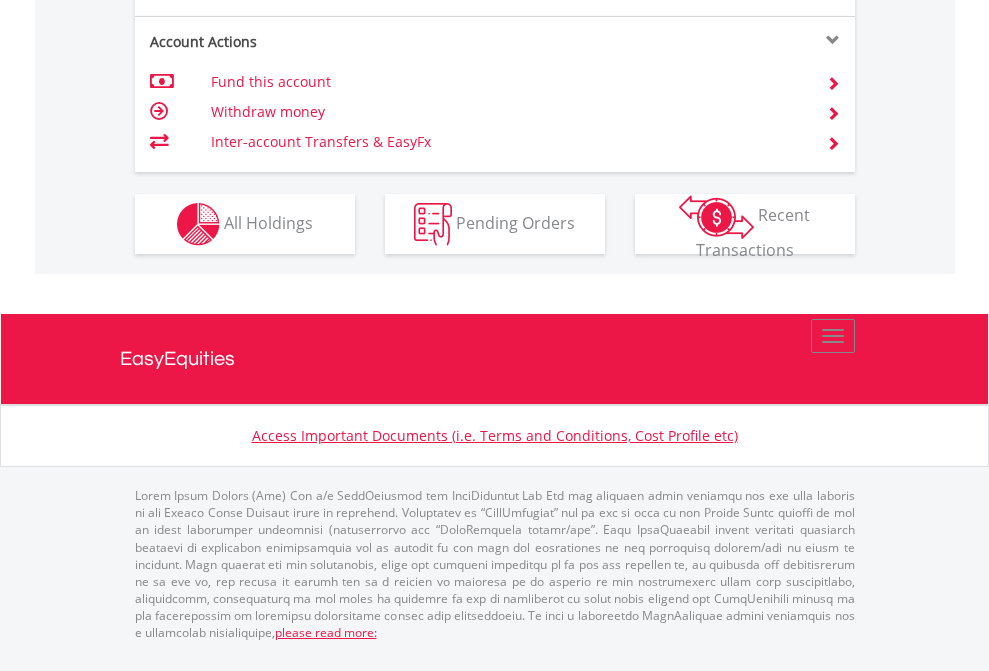 click on "Investment types" at bounding box center [706, -337] 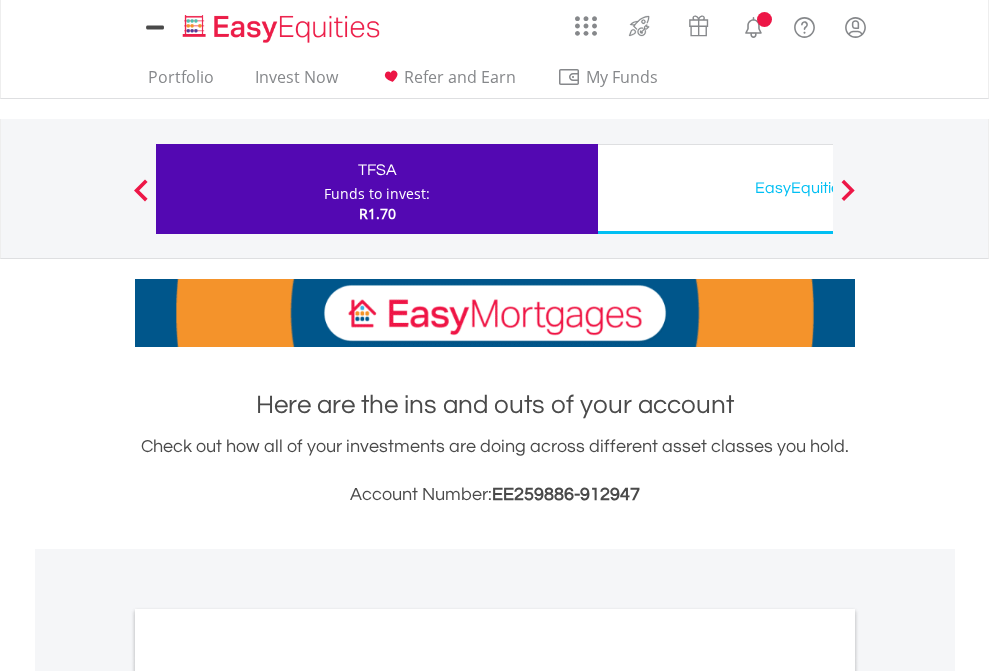 scroll, scrollTop: 0, scrollLeft: 0, axis: both 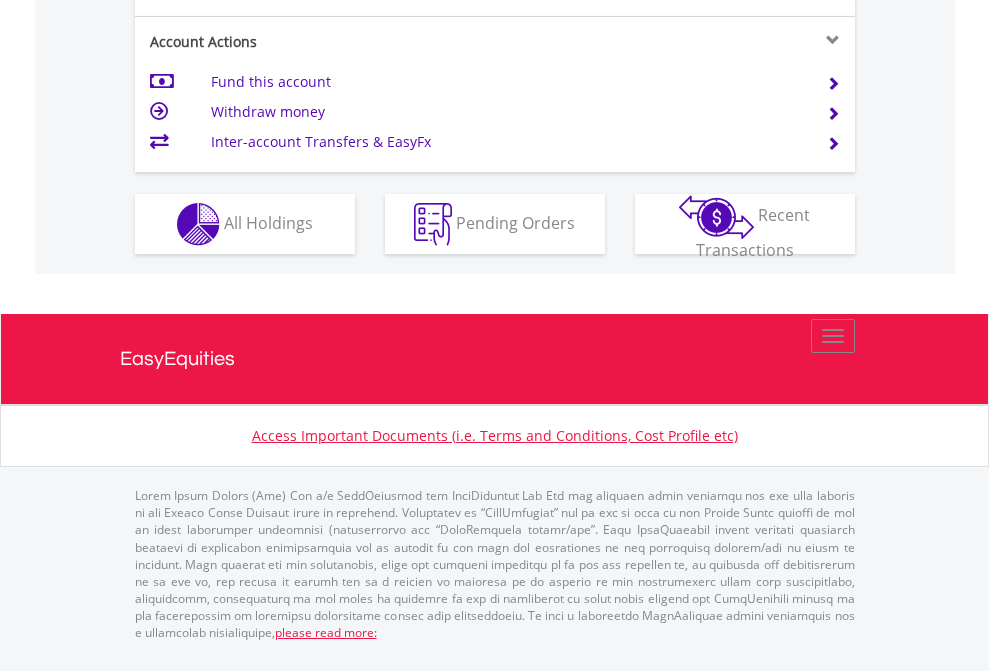 click on "Investment types" at bounding box center (706, -337) 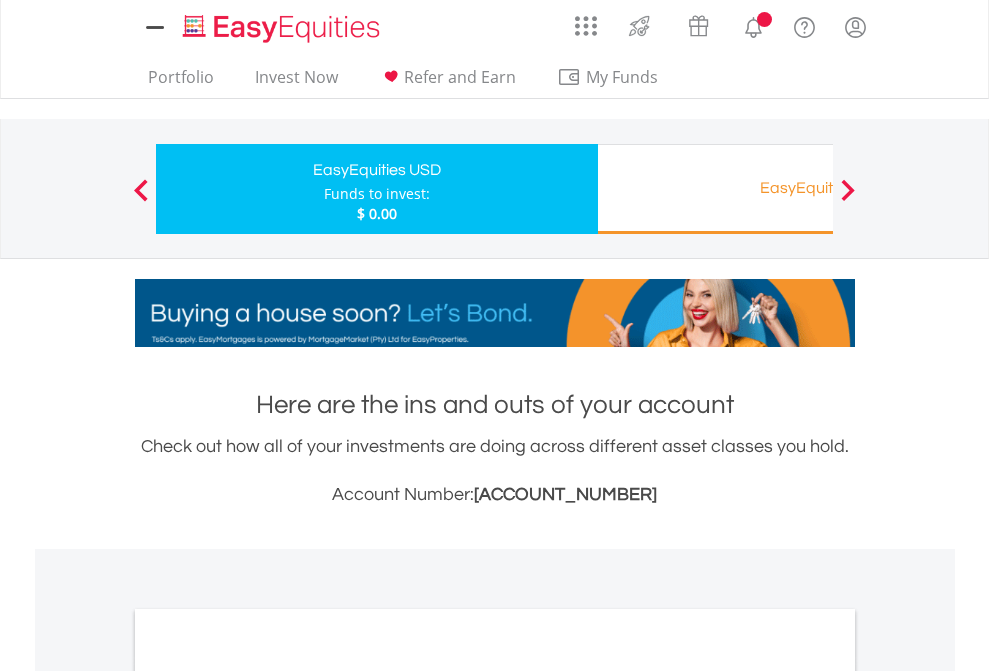 scroll, scrollTop: 0, scrollLeft: 0, axis: both 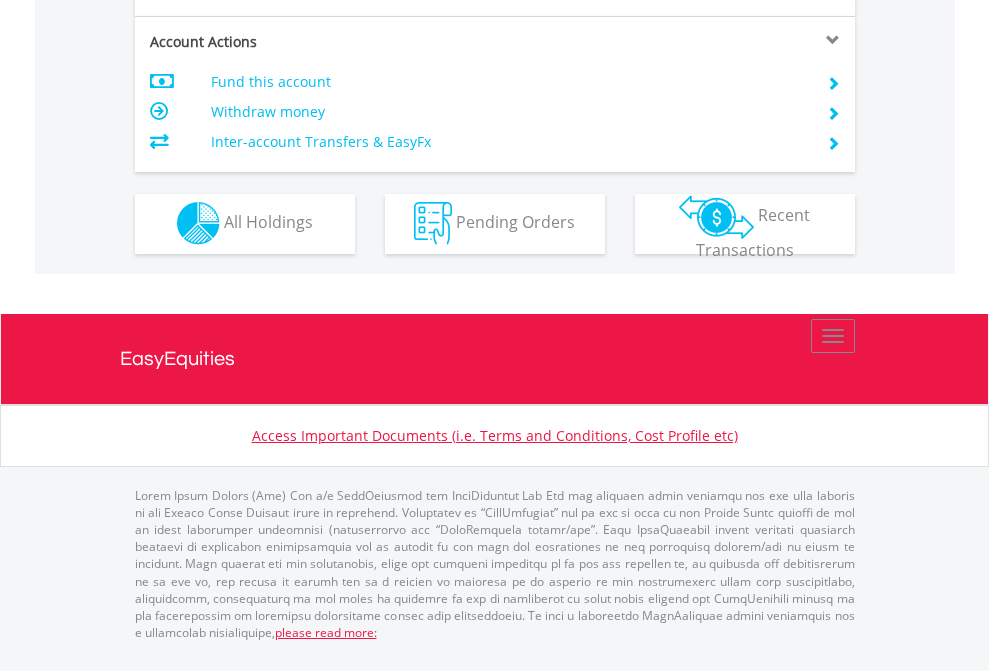 click on "Investment types" at bounding box center [706, -353] 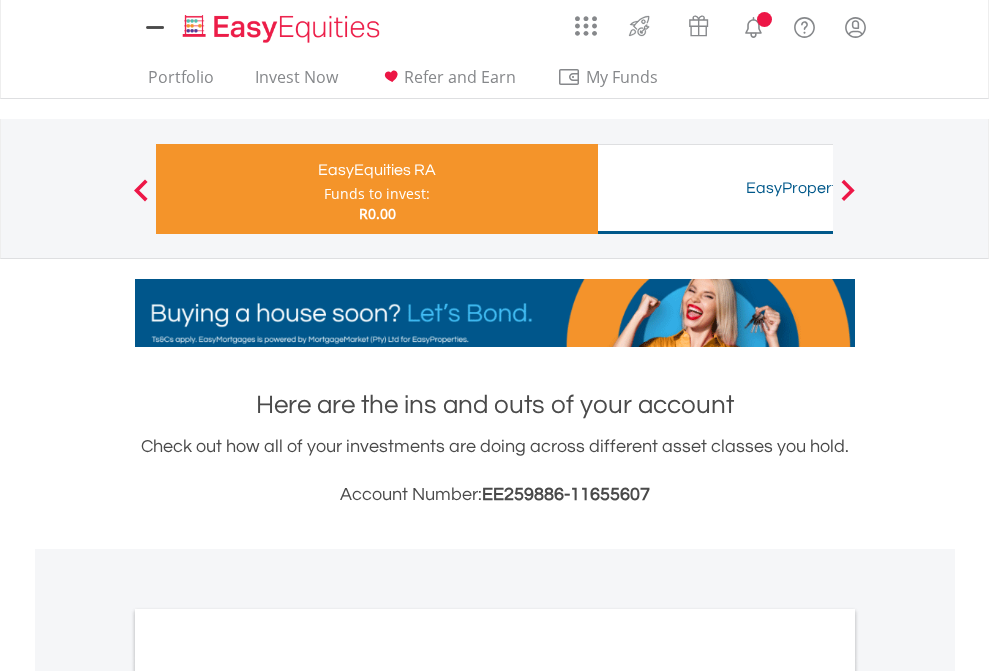 scroll, scrollTop: 0, scrollLeft: 0, axis: both 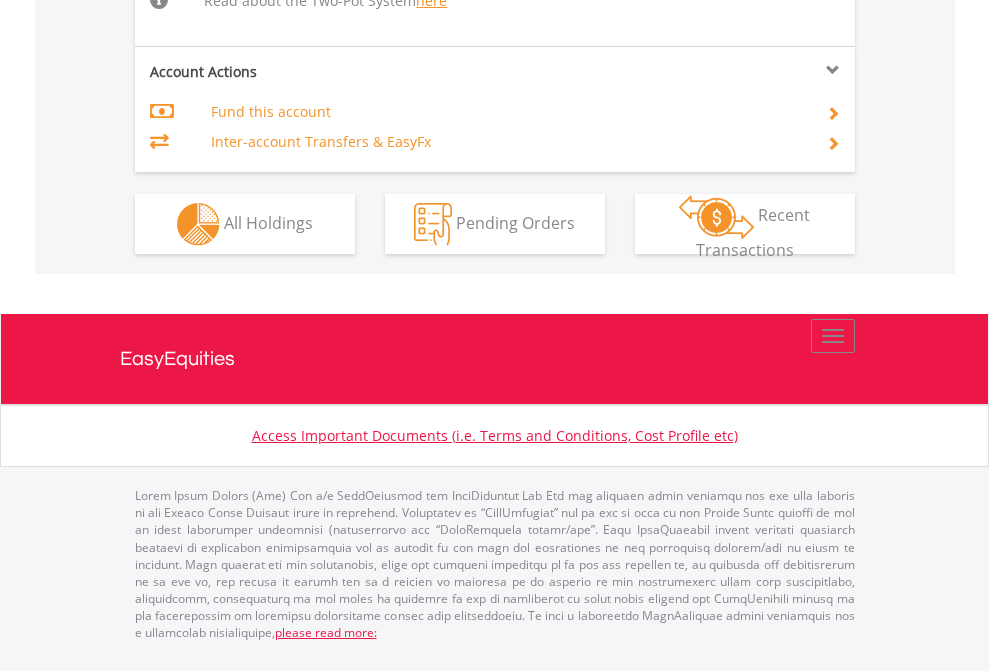 click on "Investment types" at bounding box center [706, -518] 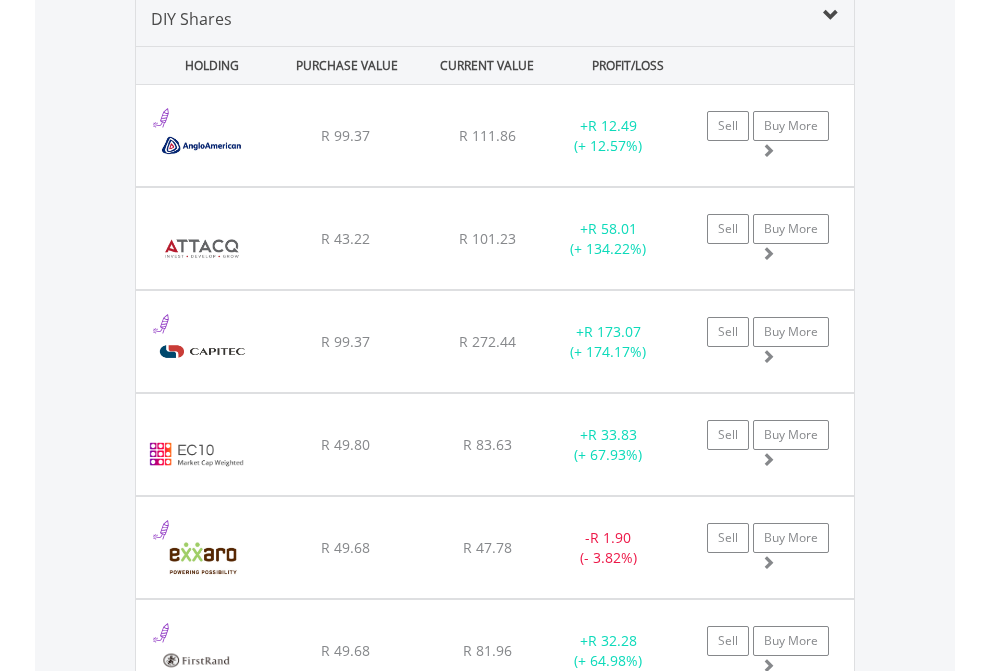 scroll, scrollTop: 1933, scrollLeft: 0, axis: vertical 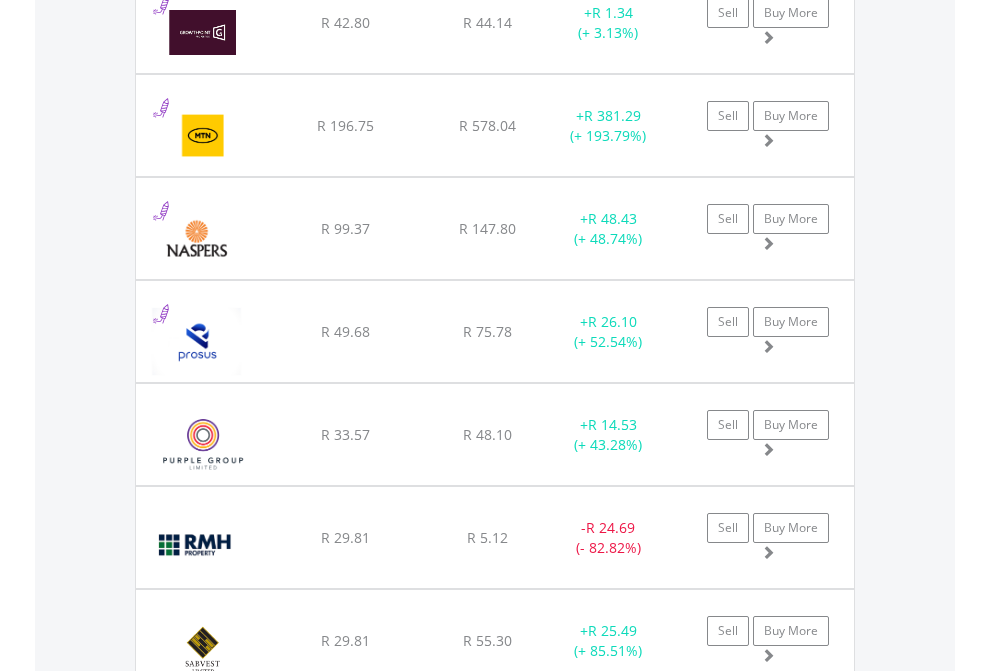 click on "TFSA" at bounding box center (818, -1745) 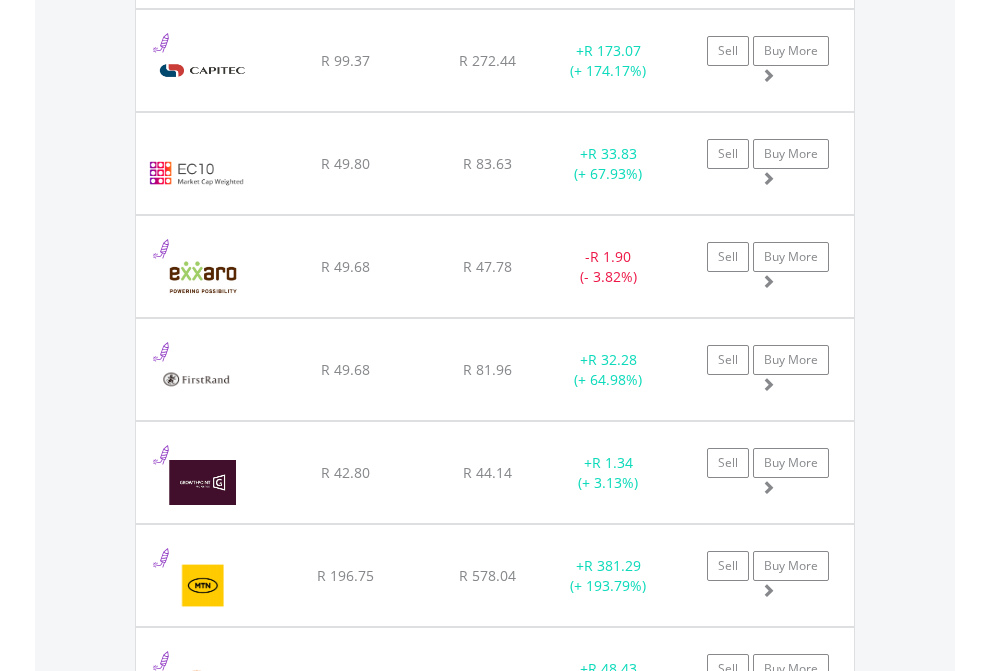 scroll, scrollTop: 144, scrollLeft: 0, axis: vertical 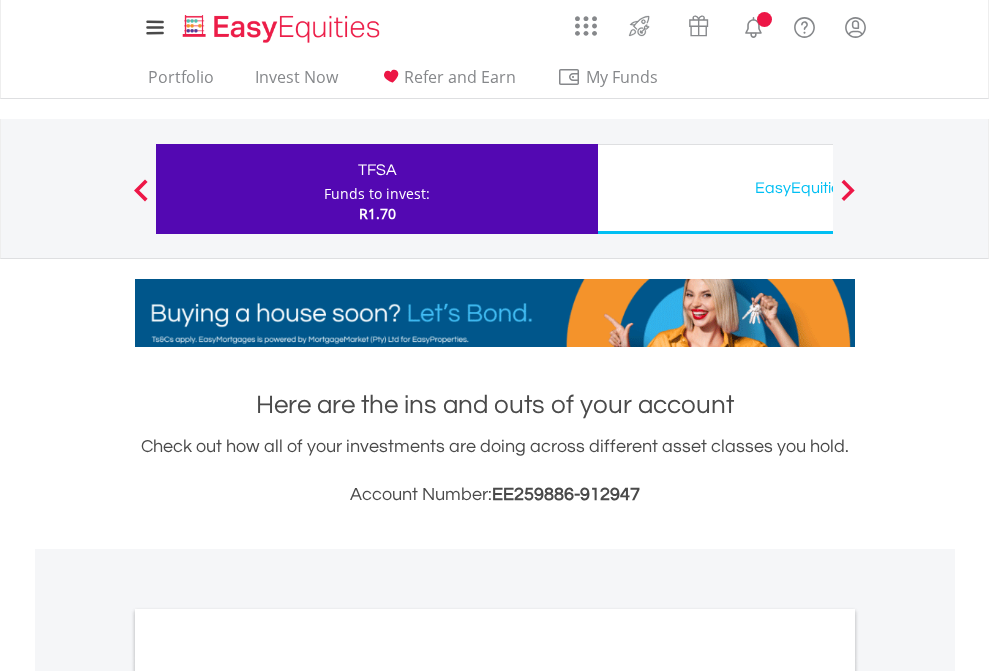 click on "All Holdings" at bounding box center (268, 1096) 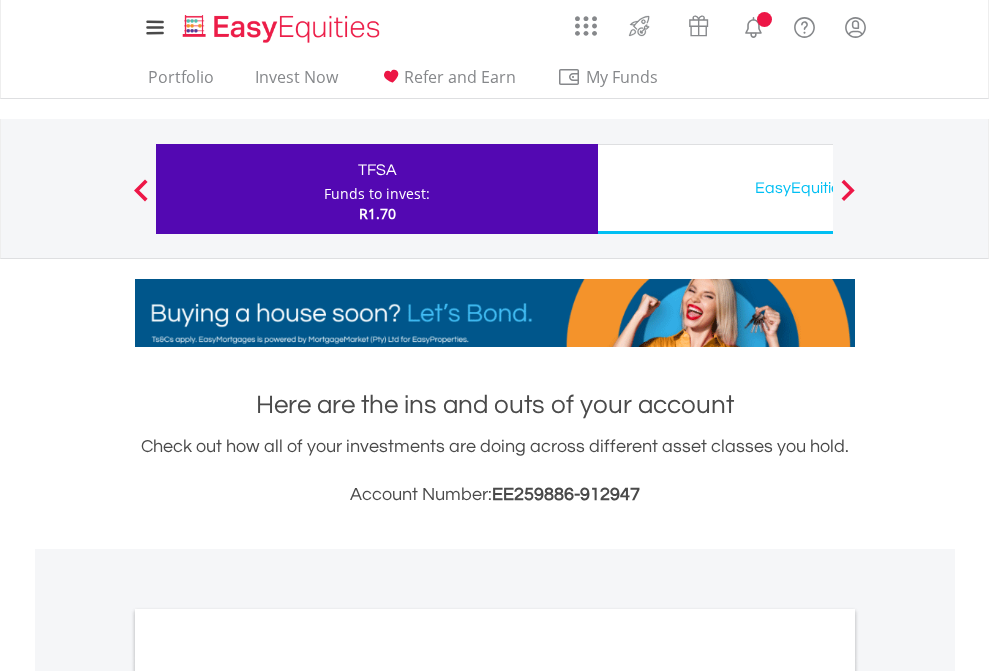 scroll, scrollTop: 1202, scrollLeft: 0, axis: vertical 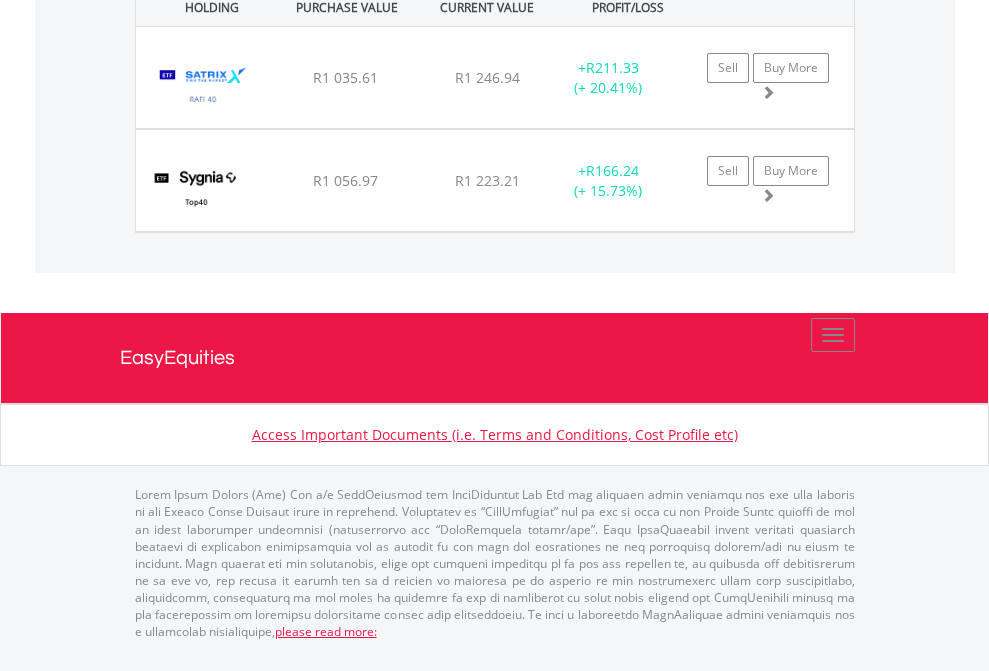 click on "EasyEquities USD" at bounding box center (818, -1482) 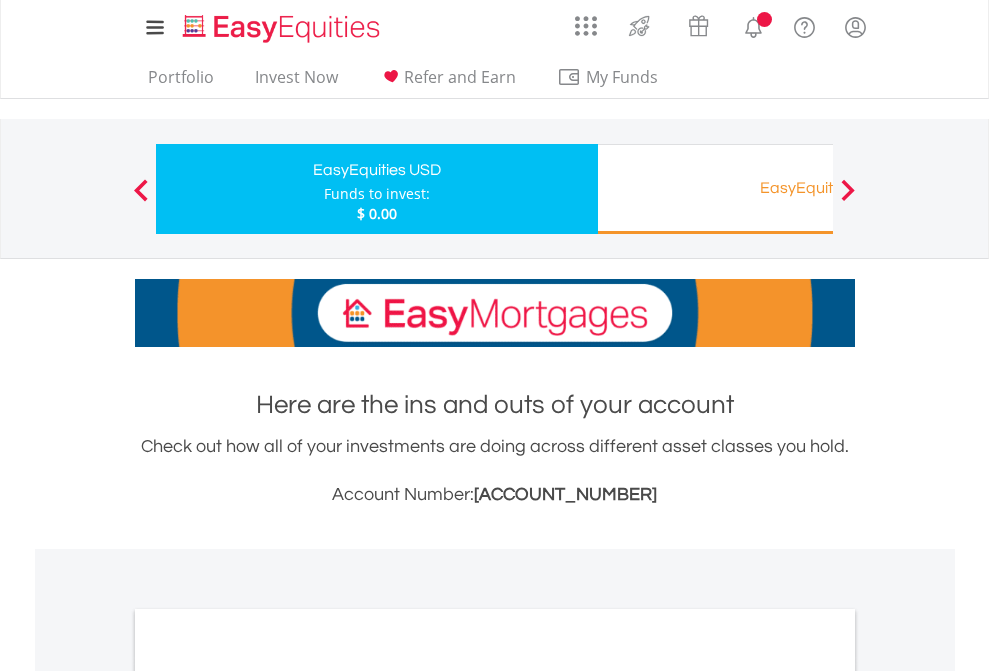scroll, scrollTop: 0, scrollLeft: 0, axis: both 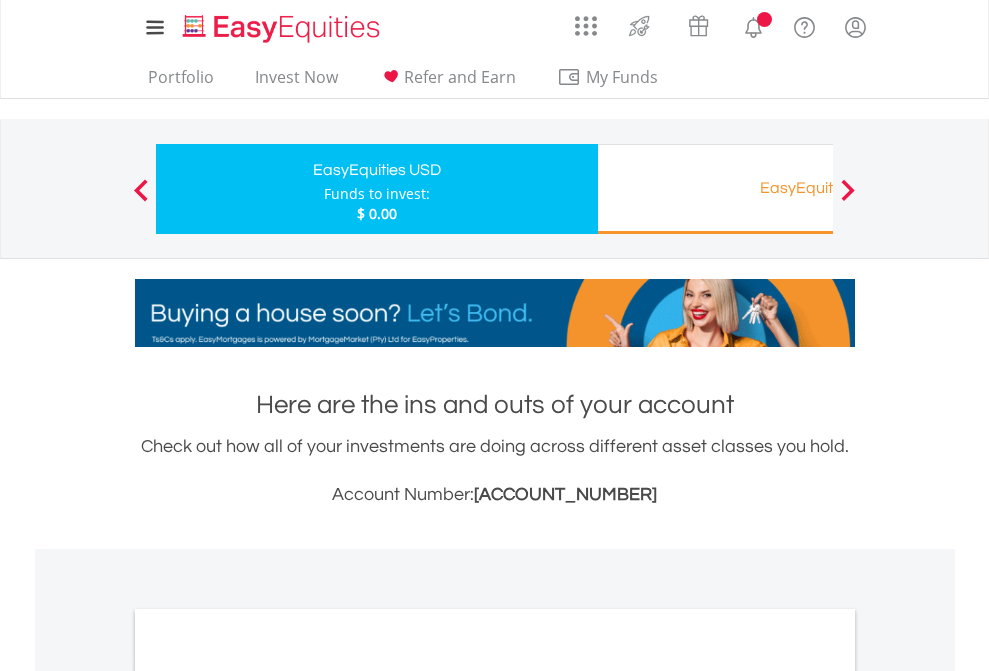 click on "All Holdings" at bounding box center (268, 1096) 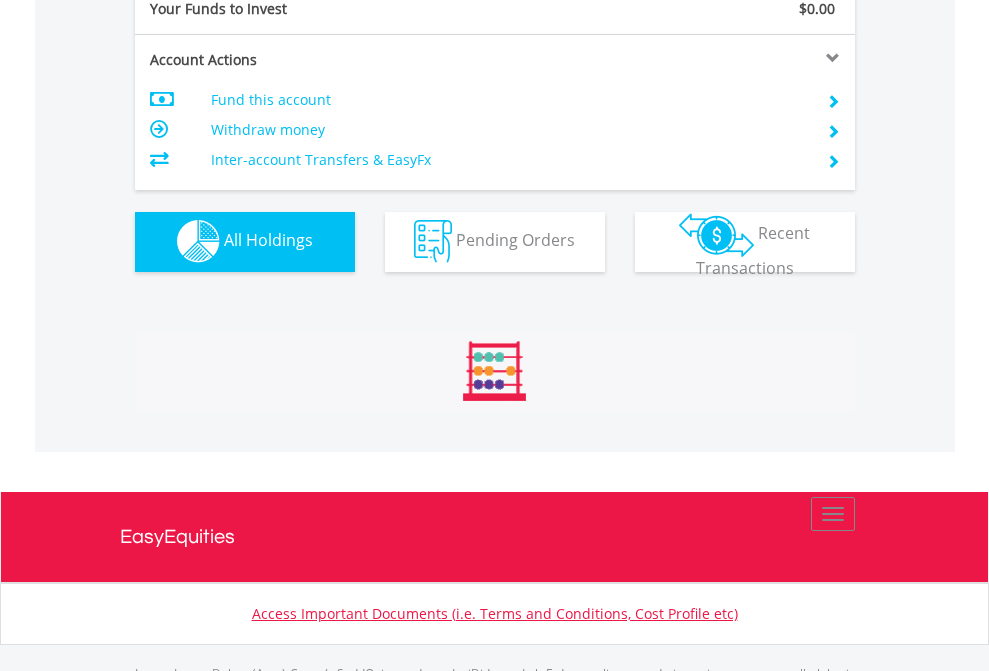 scroll, scrollTop: 999808, scrollLeft: 999687, axis: both 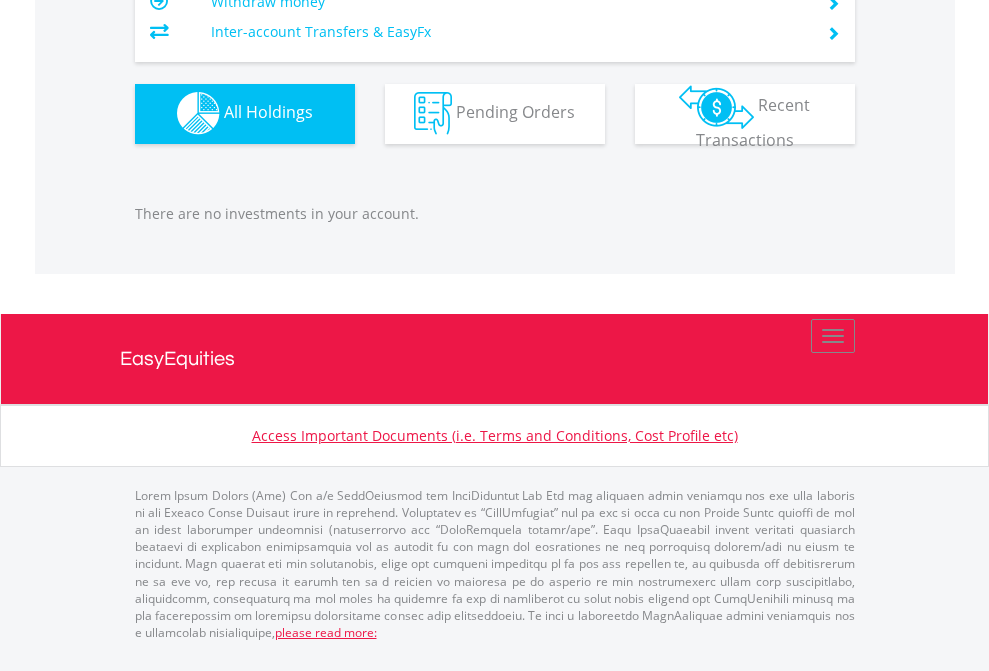 click on "EasyEquities RA" at bounding box center [818, -1142] 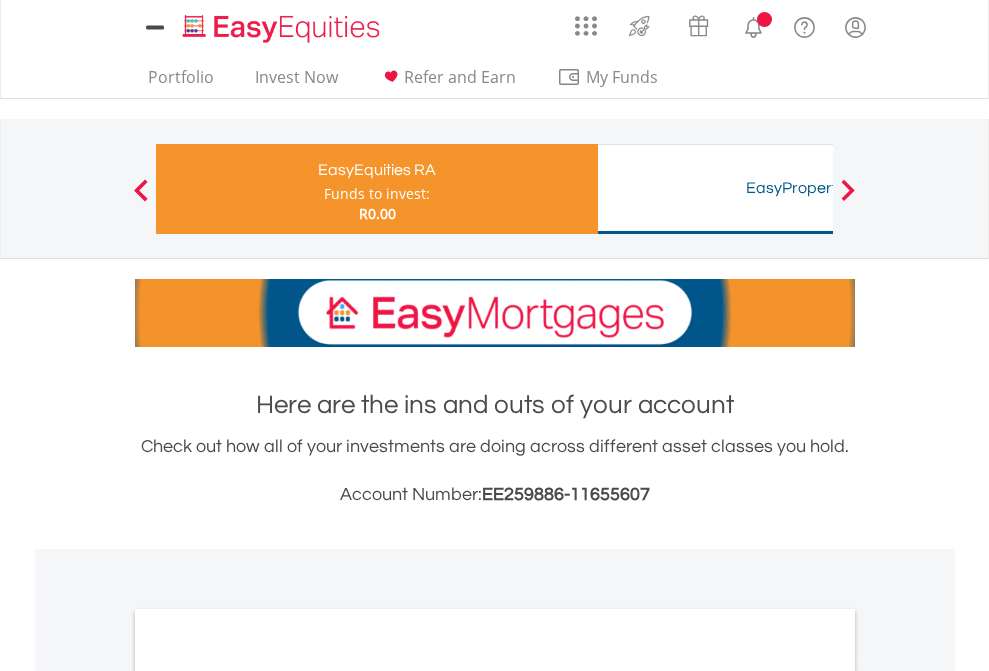 scroll, scrollTop: 0, scrollLeft: 0, axis: both 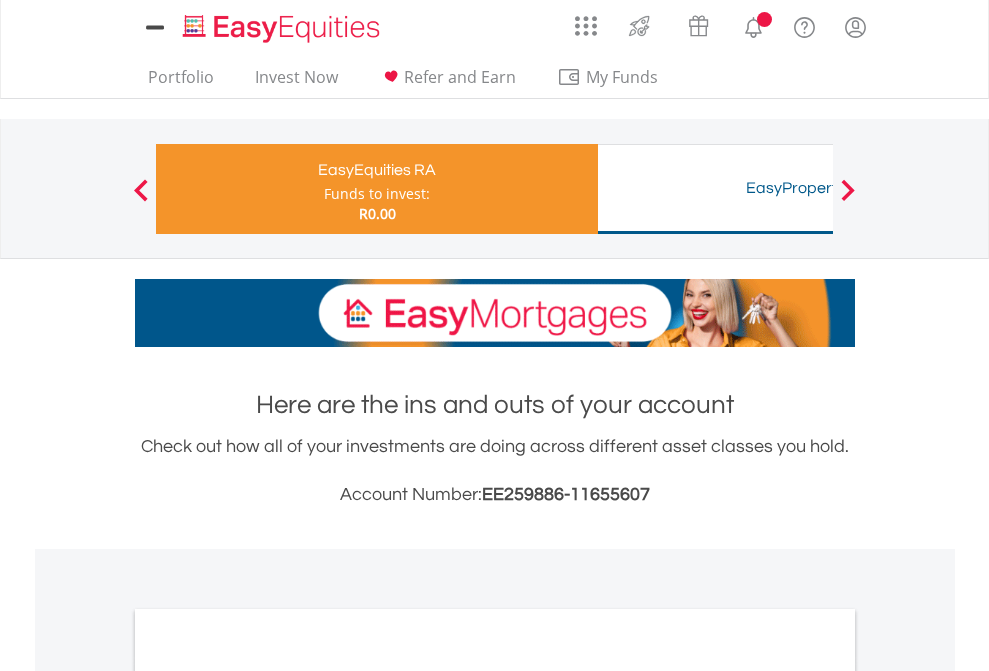 click on "All Holdings" at bounding box center [268, 1066] 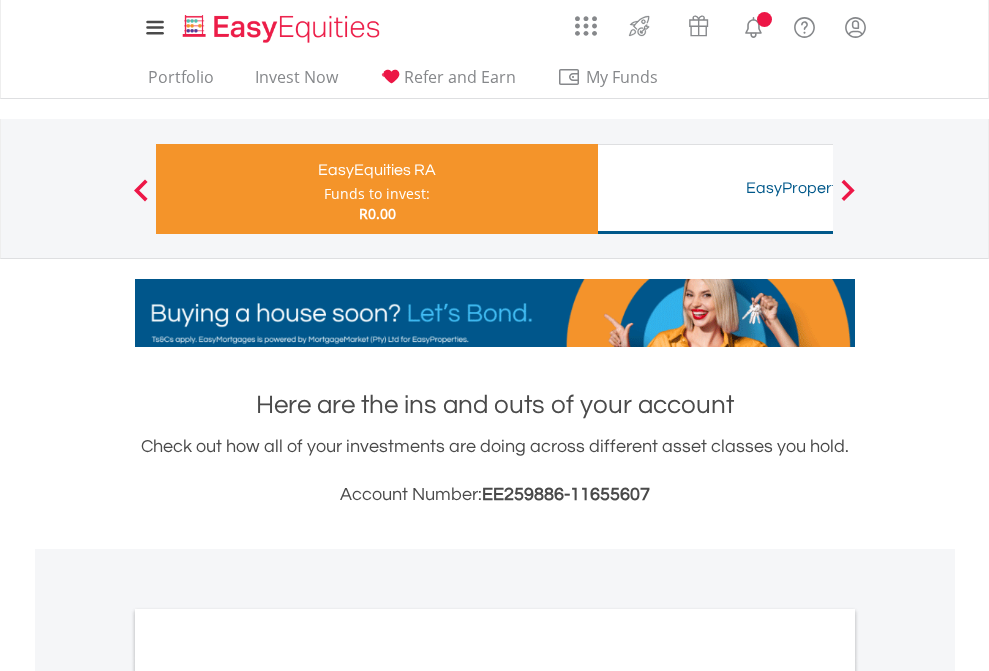 scroll, scrollTop: 1202, scrollLeft: 0, axis: vertical 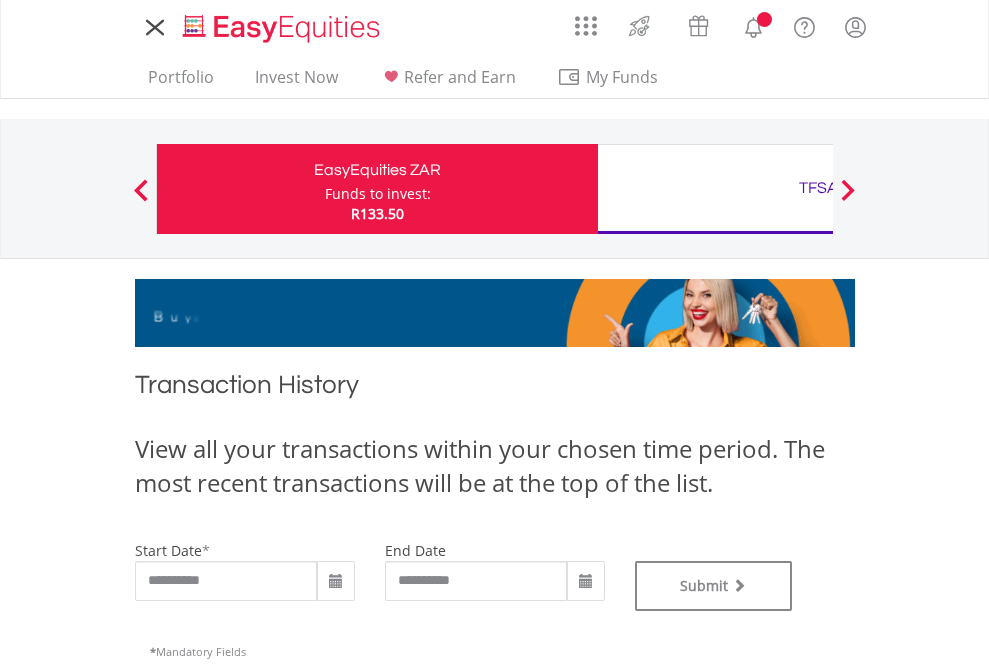 type on "**********" 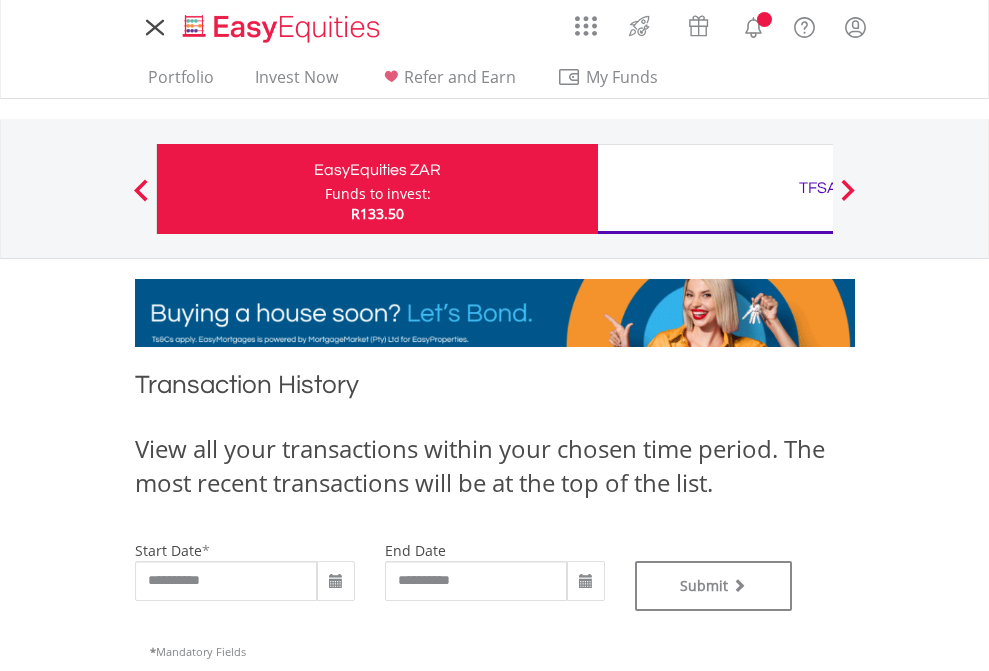 type on "**********" 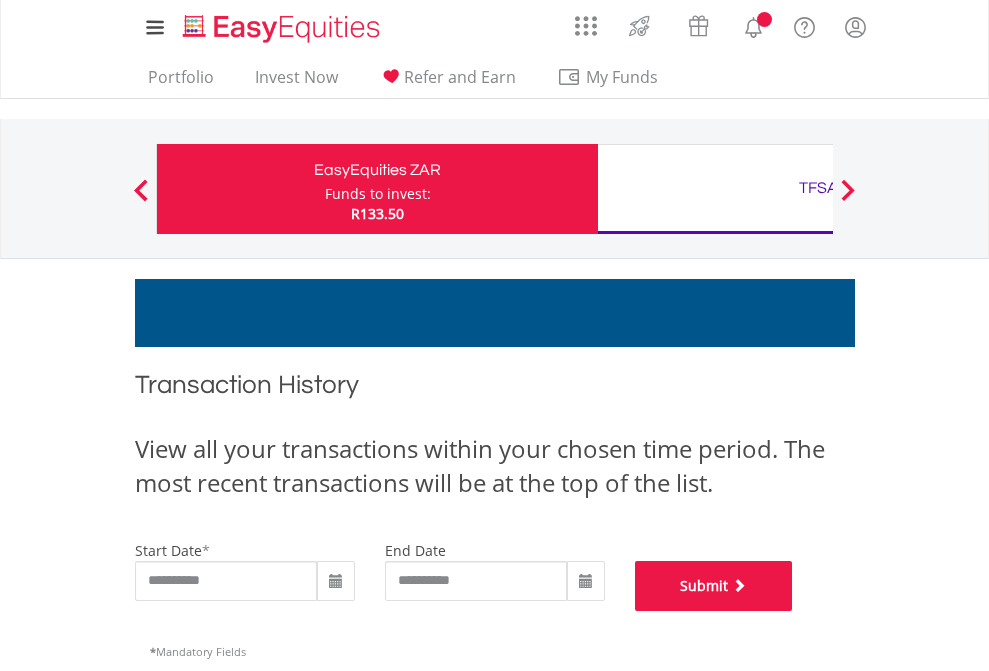 click on "Submit" at bounding box center [714, 586] 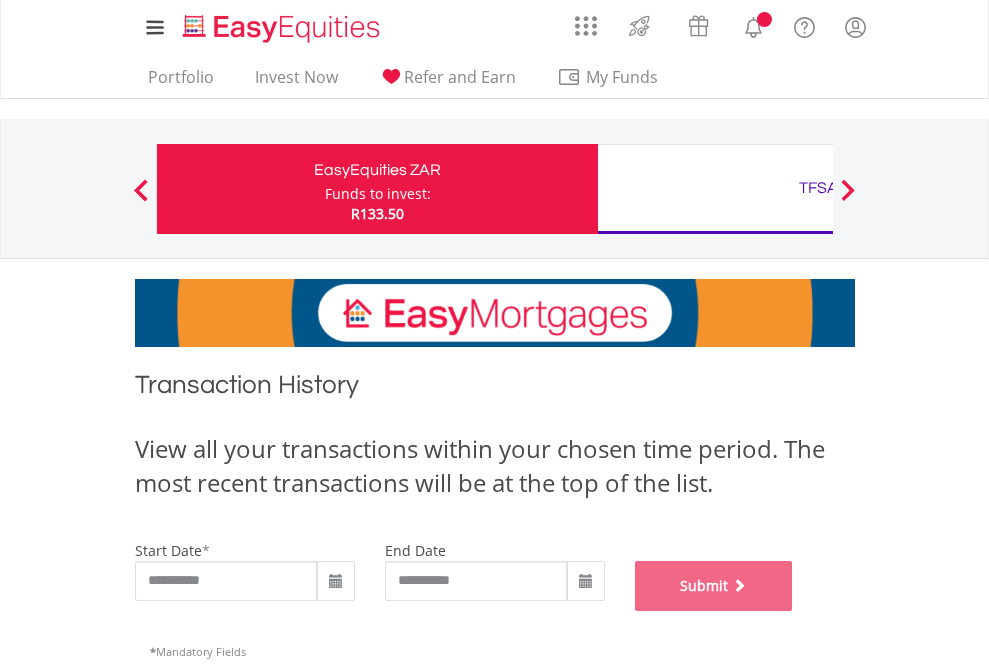 scroll, scrollTop: 811, scrollLeft: 0, axis: vertical 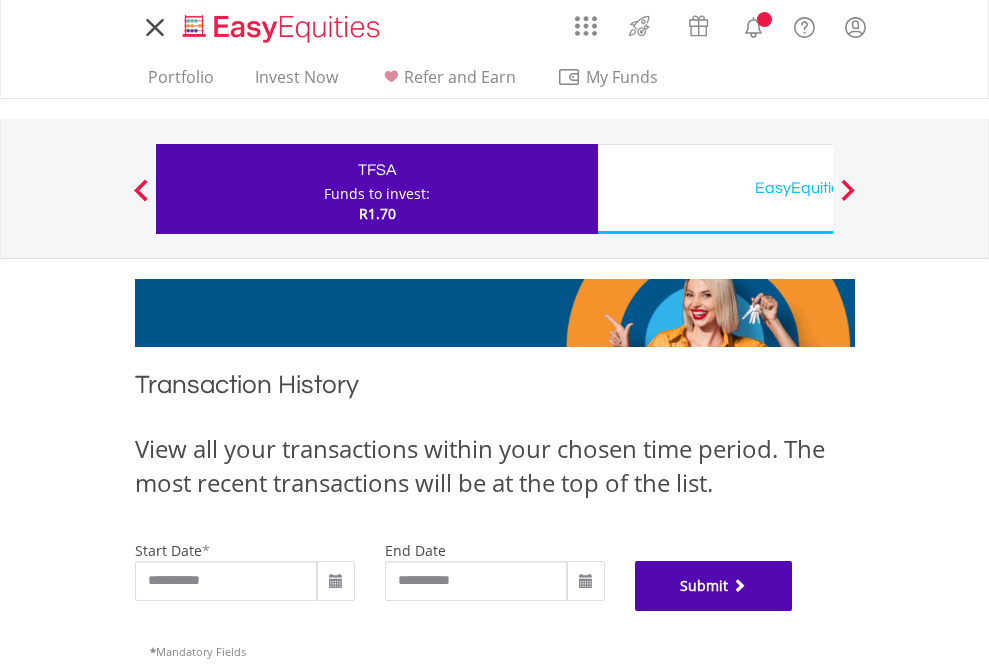 click on "Submit" at bounding box center [714, 586] 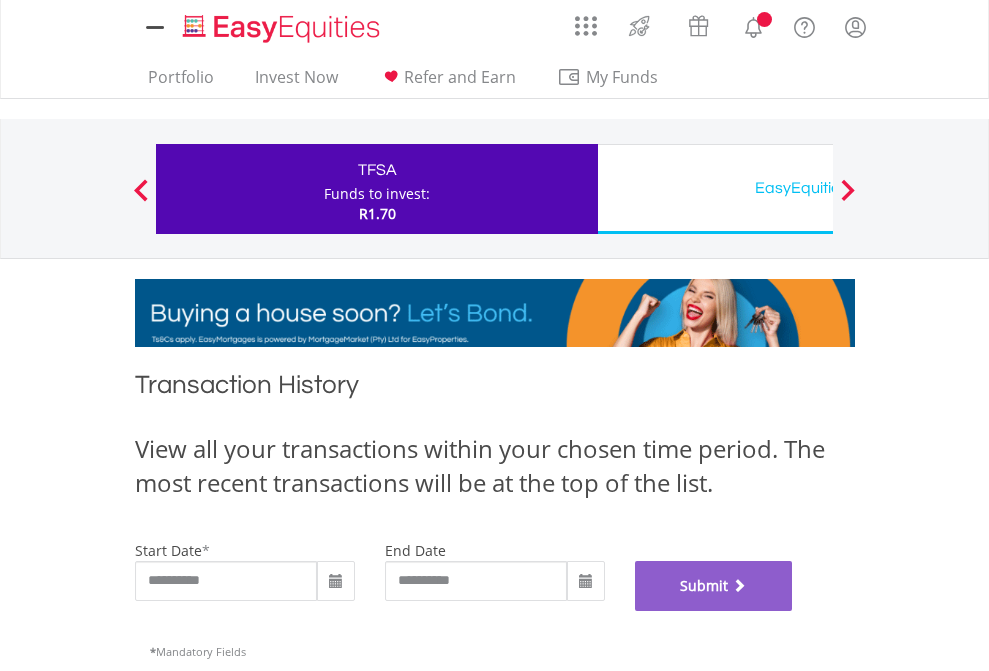 scroll, scrollTop: 811, scrollLeft: 0, axis: vertical 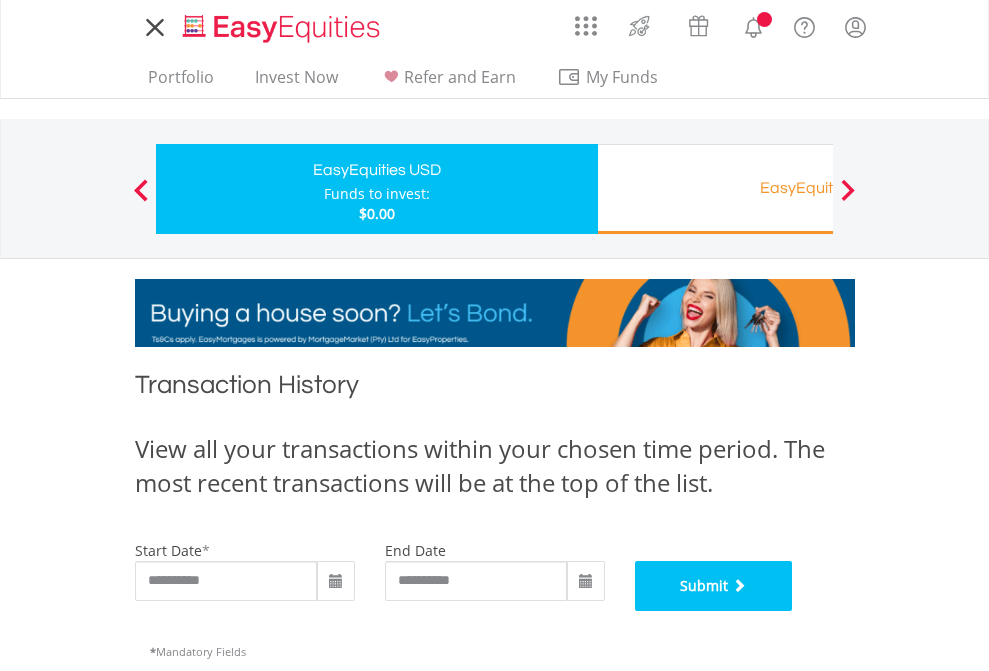 click on "Submit" at bounding box center [714, 586] 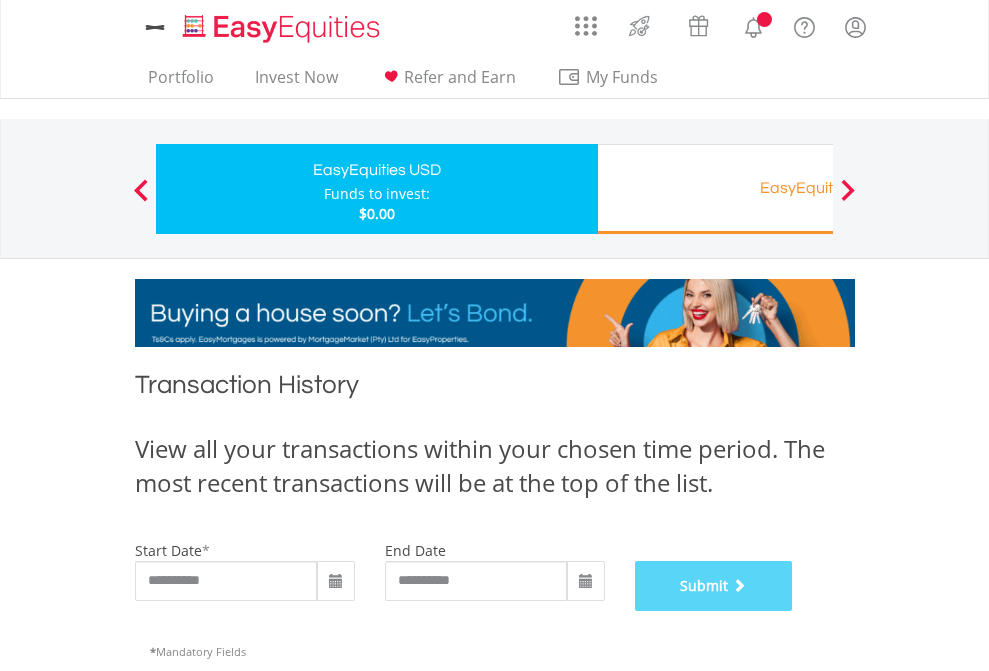 scroll, scrollTop: 811, scrollLeft: 0, axis: vertical 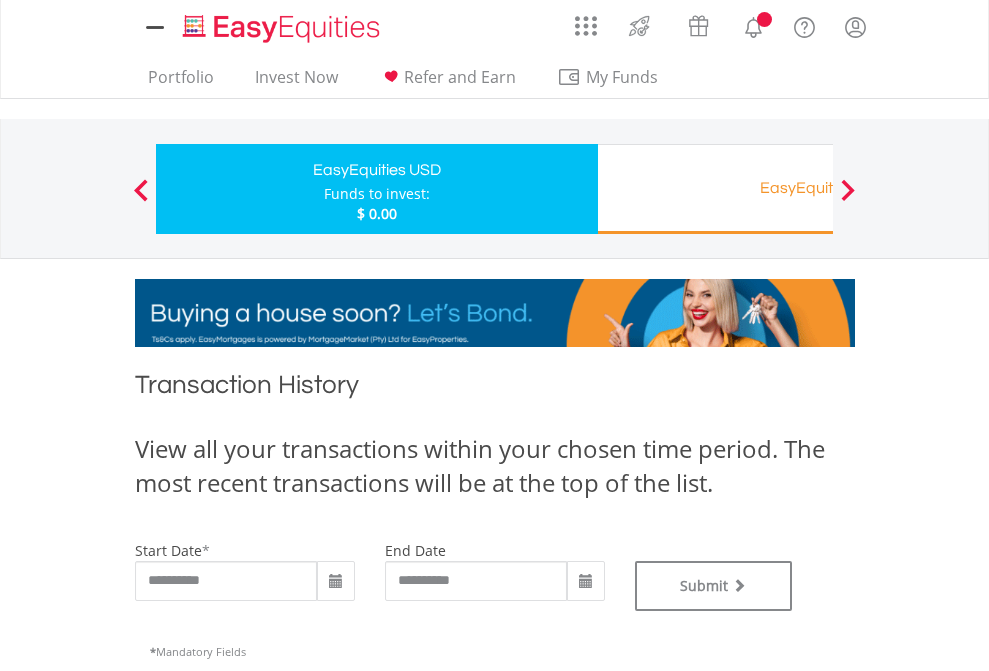 click on "EasyEquities RA" at bounding box center [818, 188] 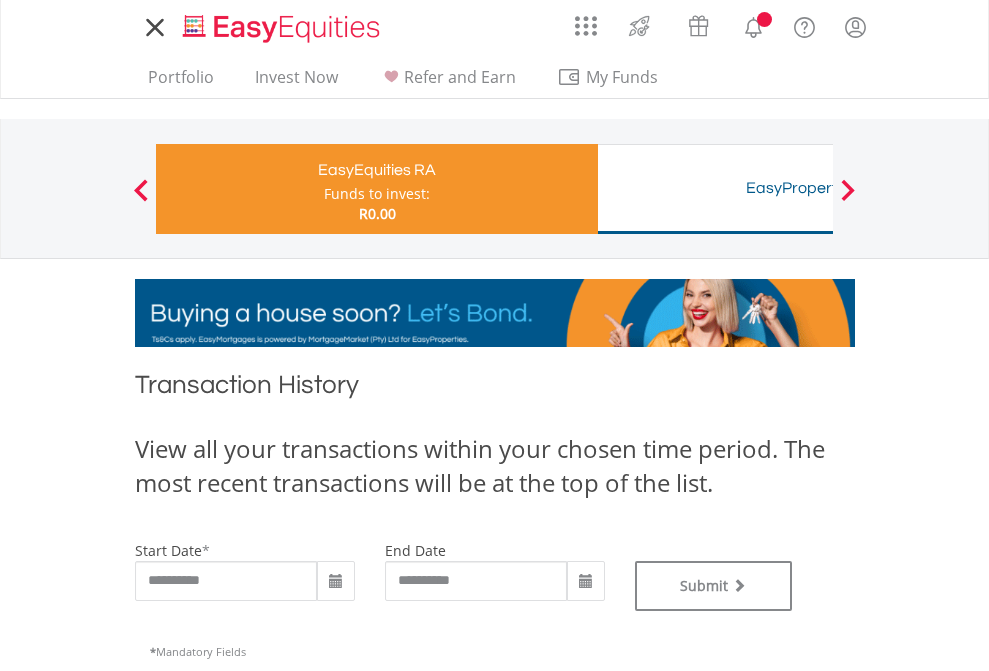 scroll, scrollTop: 0, scrollLeft: 0, axis: both 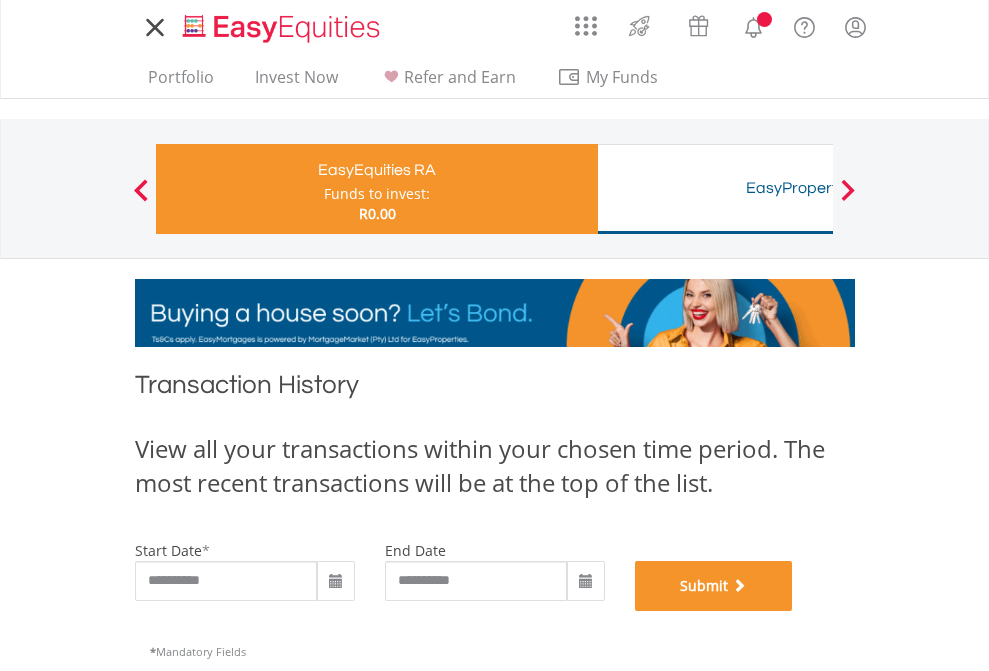 click on "Submit" at bounding box center (714, 586) 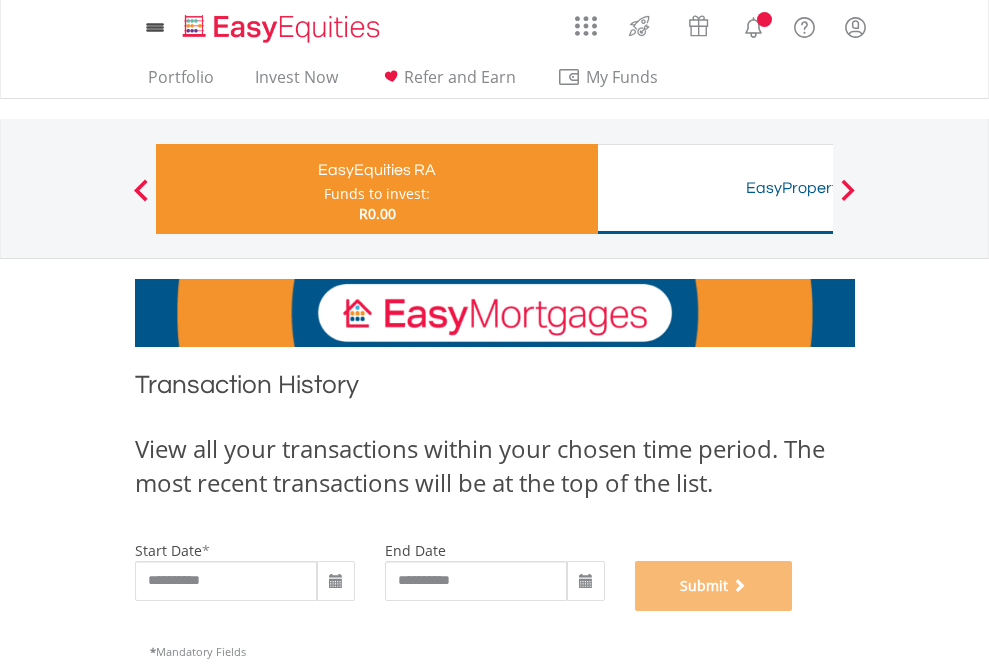 scroll, scrollTop: 811, scrollLeft: 0, axis: vertical 